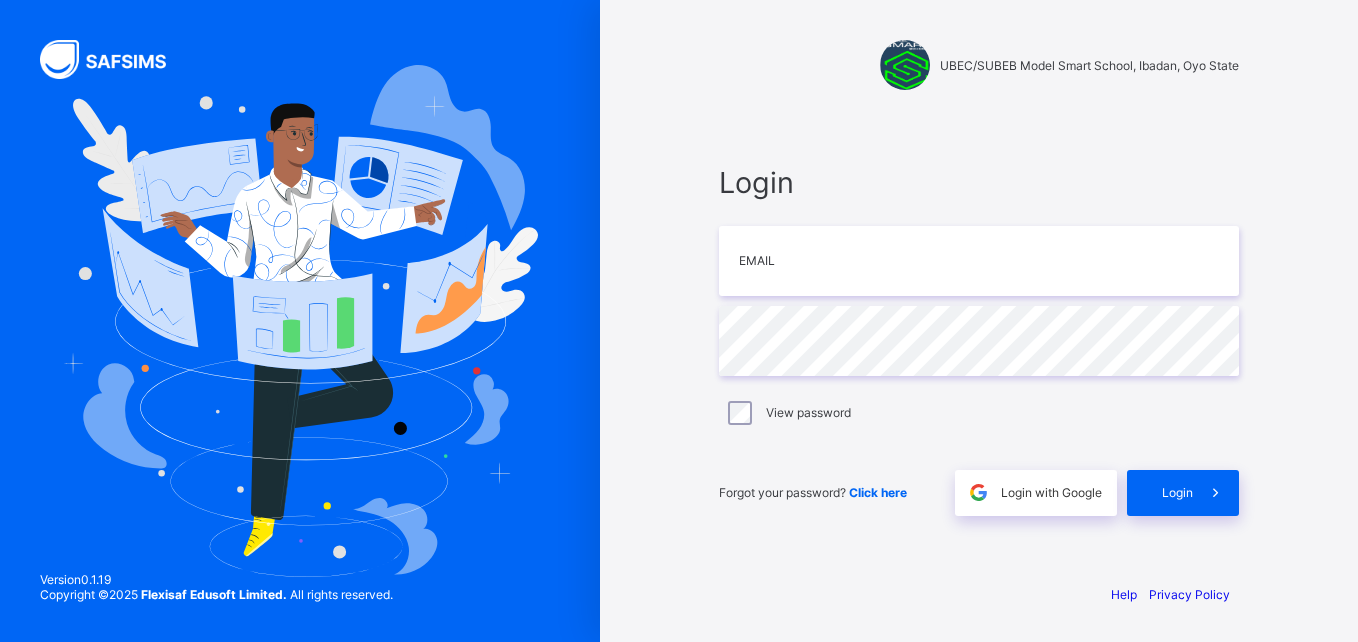 scroll, scrollTop: 0, scrollLeft: 0, axis: both 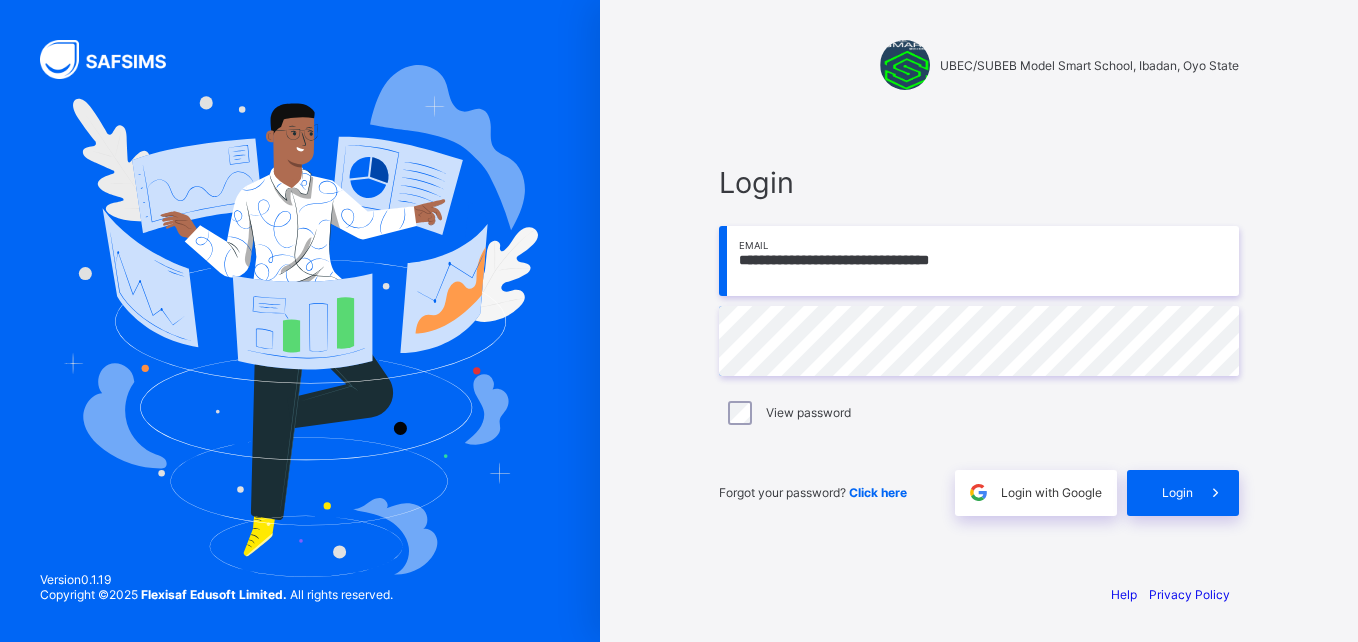click on "**********" at bounding box center (979, 261) 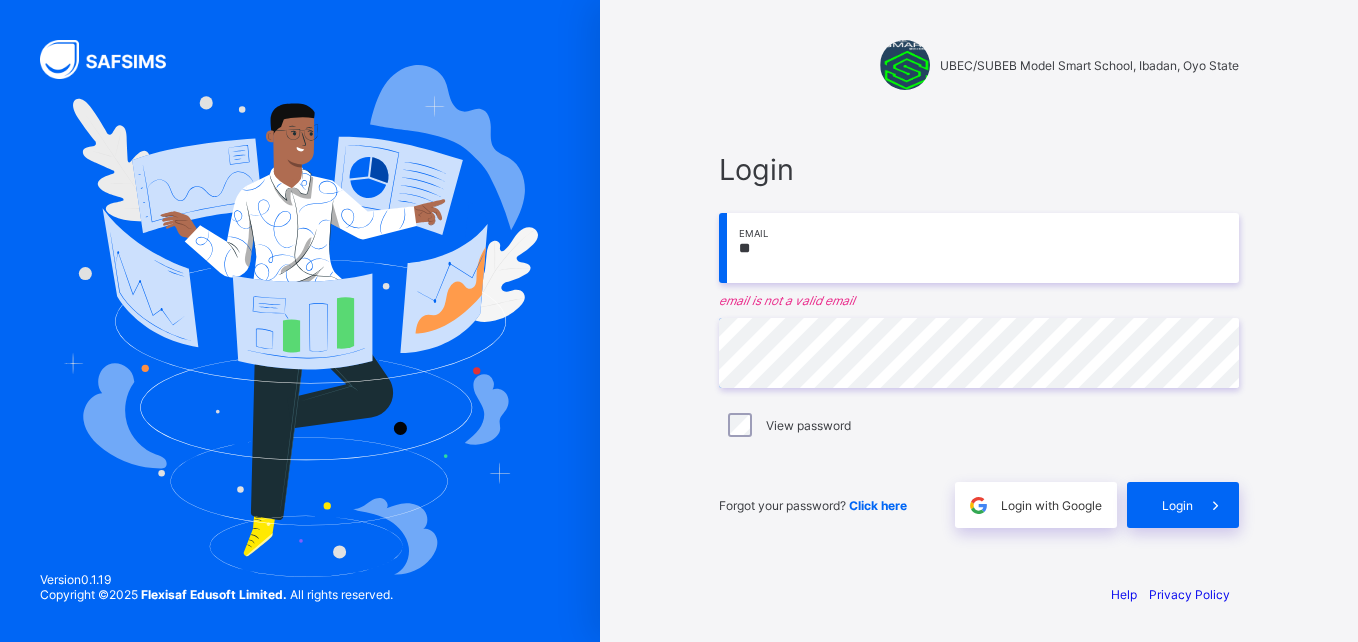 type on "*" 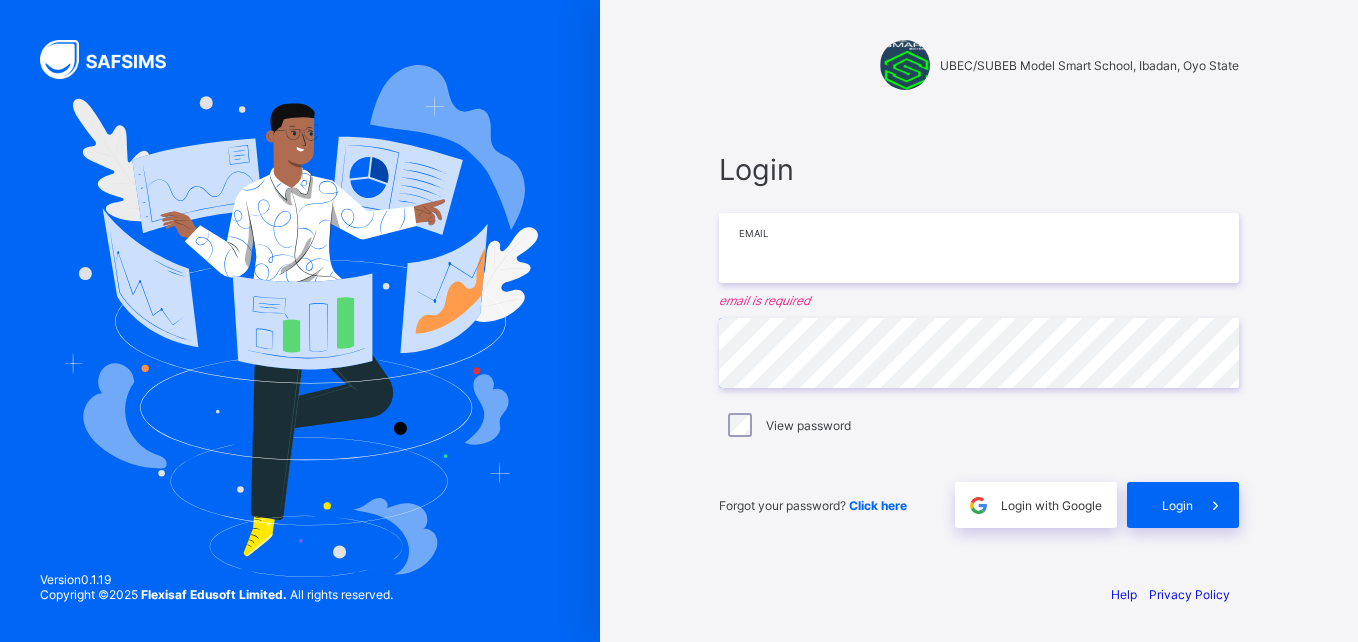 type on "*" 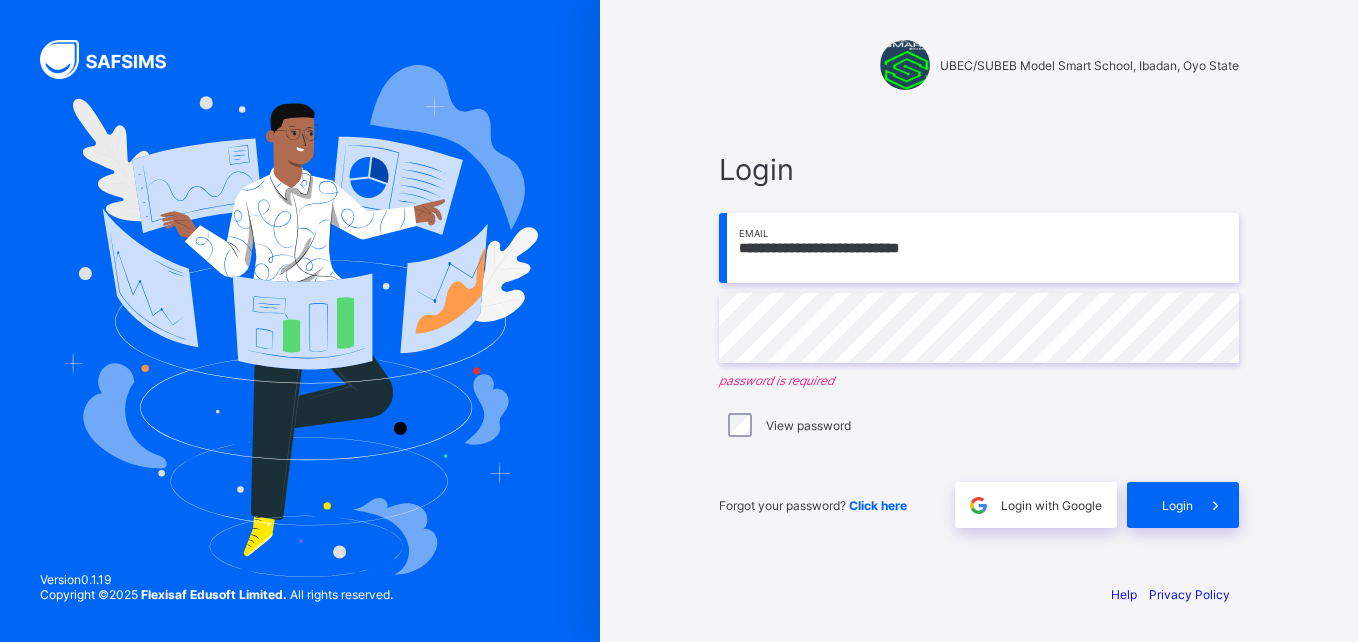click on "**********" at bounding box center (979, 248) 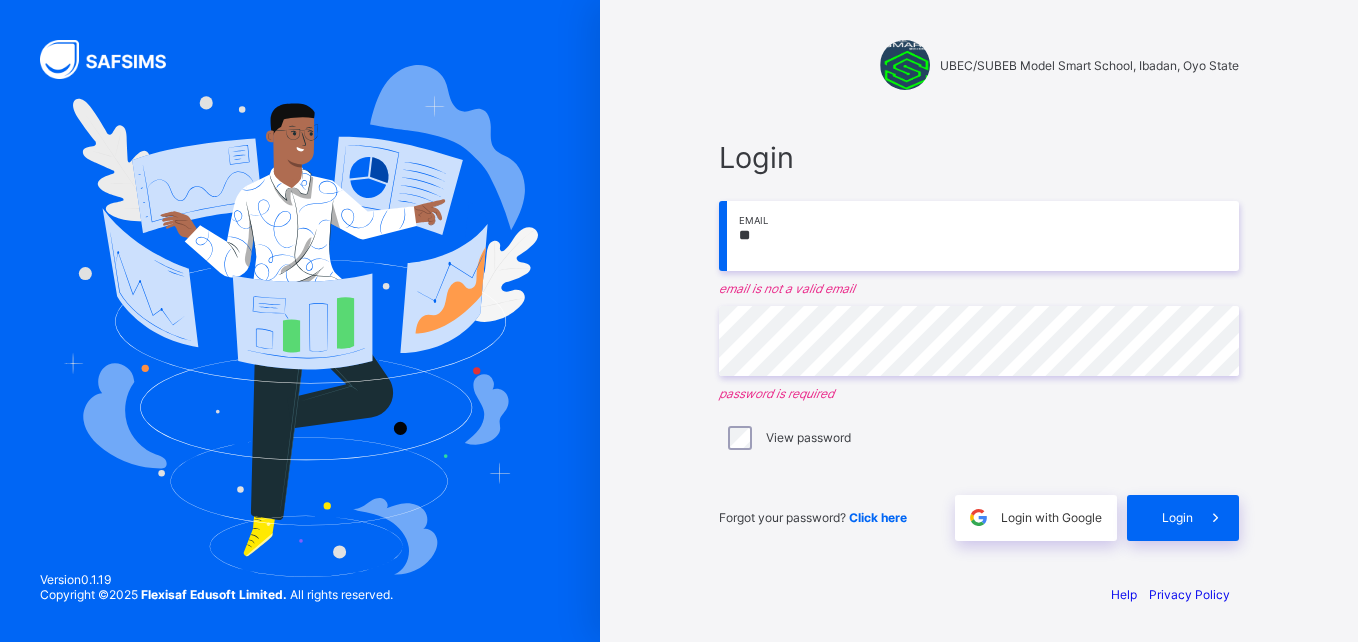 type on "*" 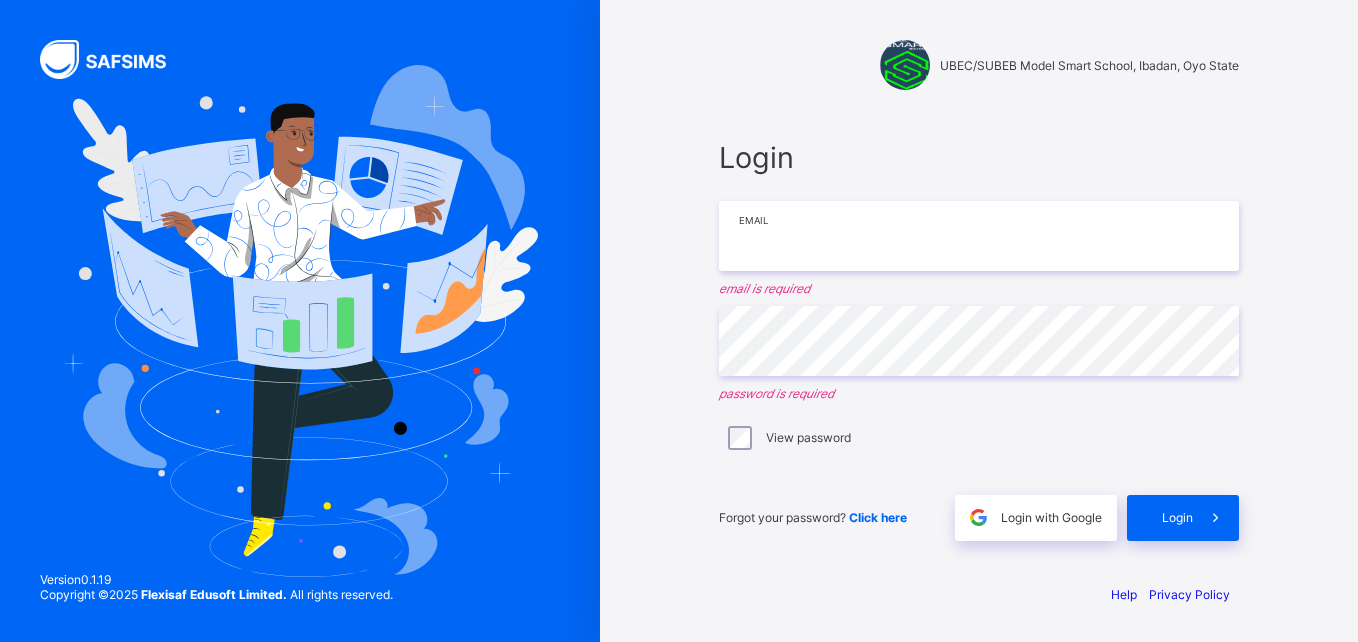 click at bounding box center [979, 236] 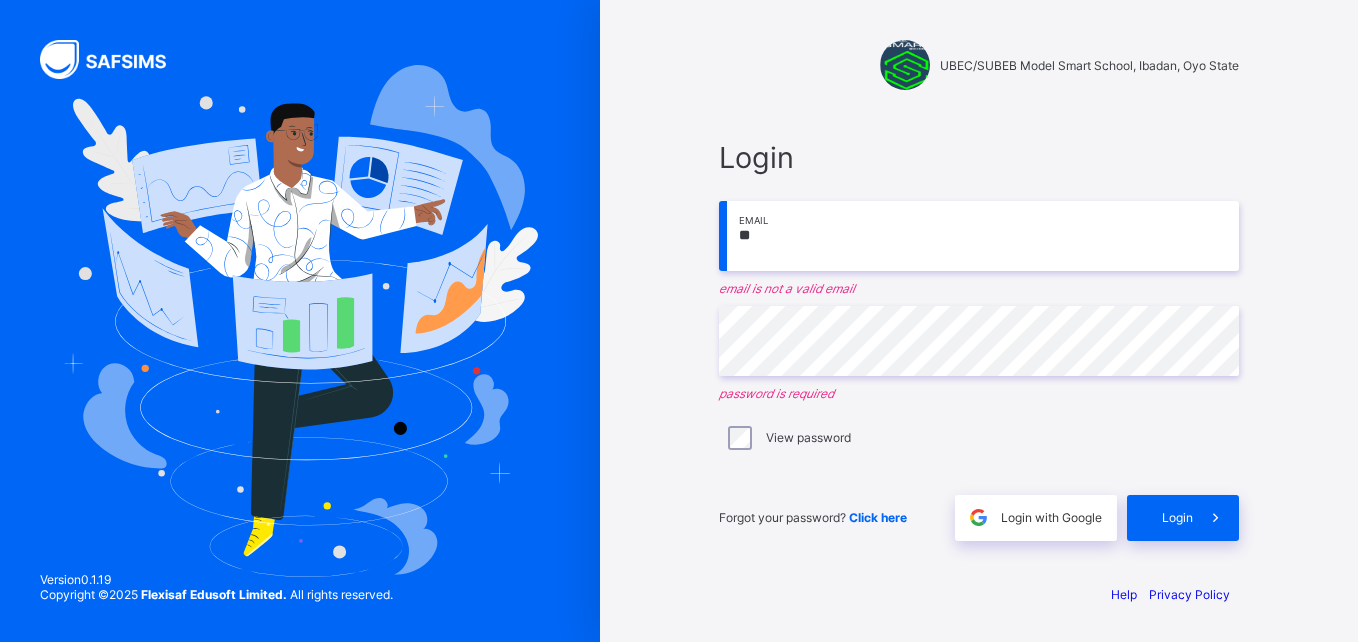 type on "*" 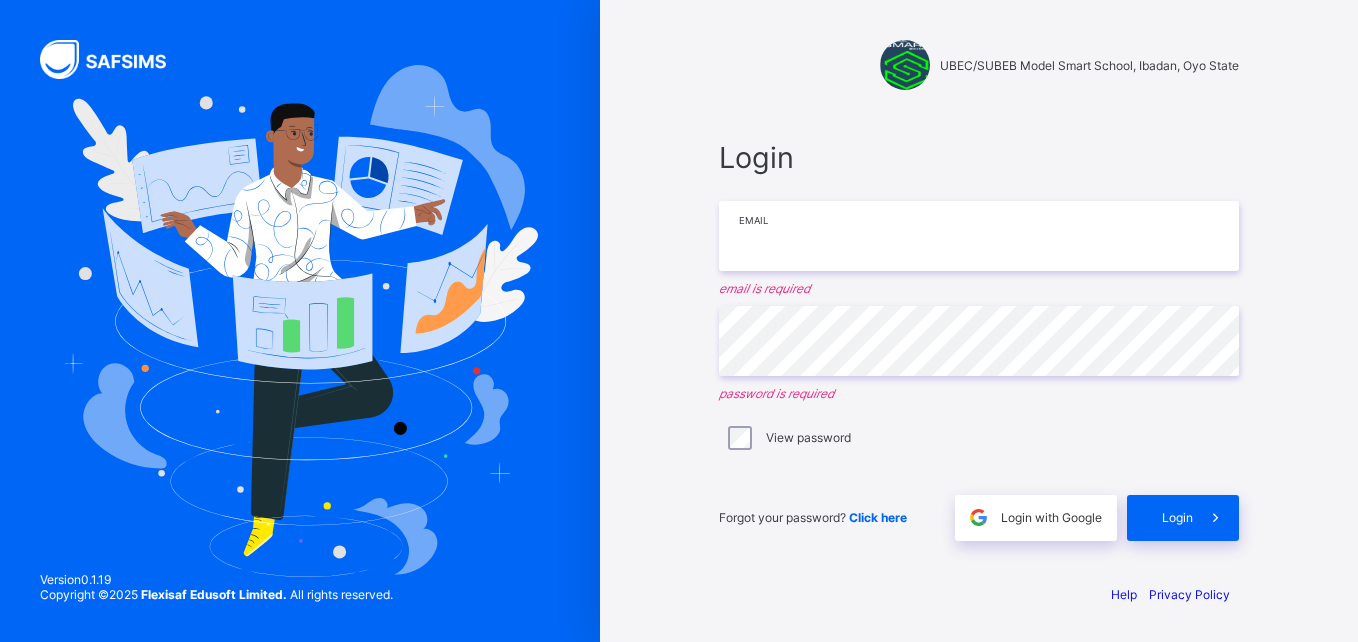 type on "*" 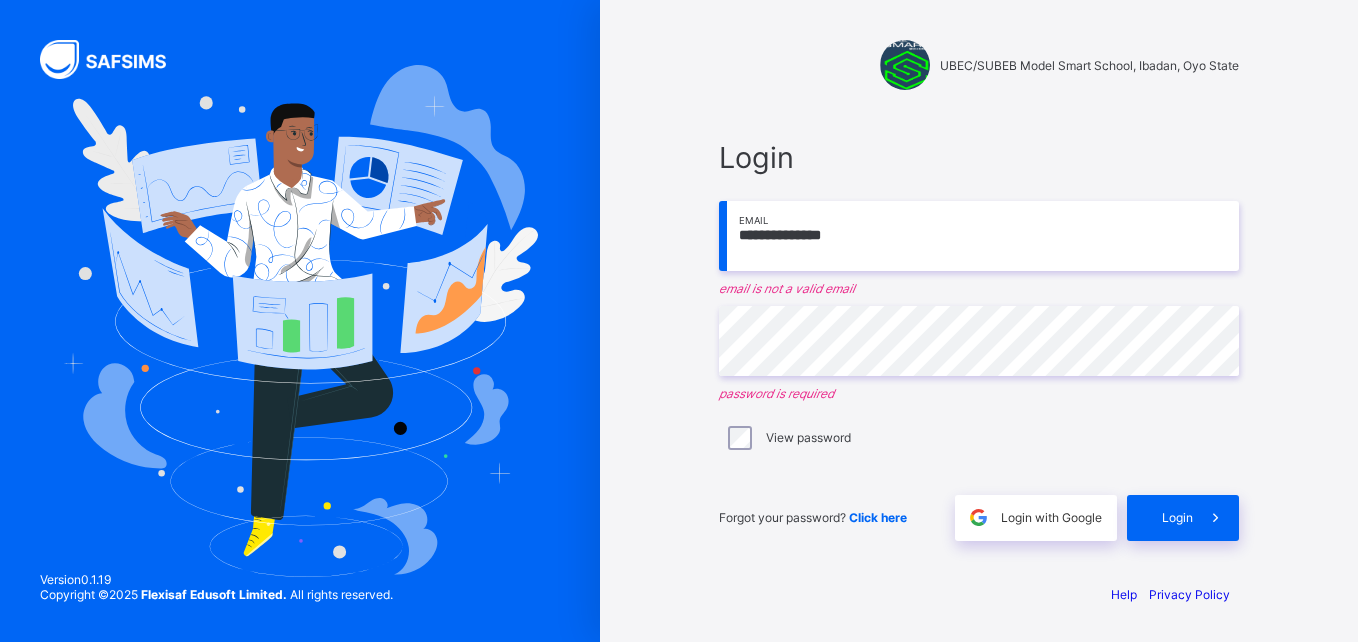 click on "**********" at bounding box center [979, 236] 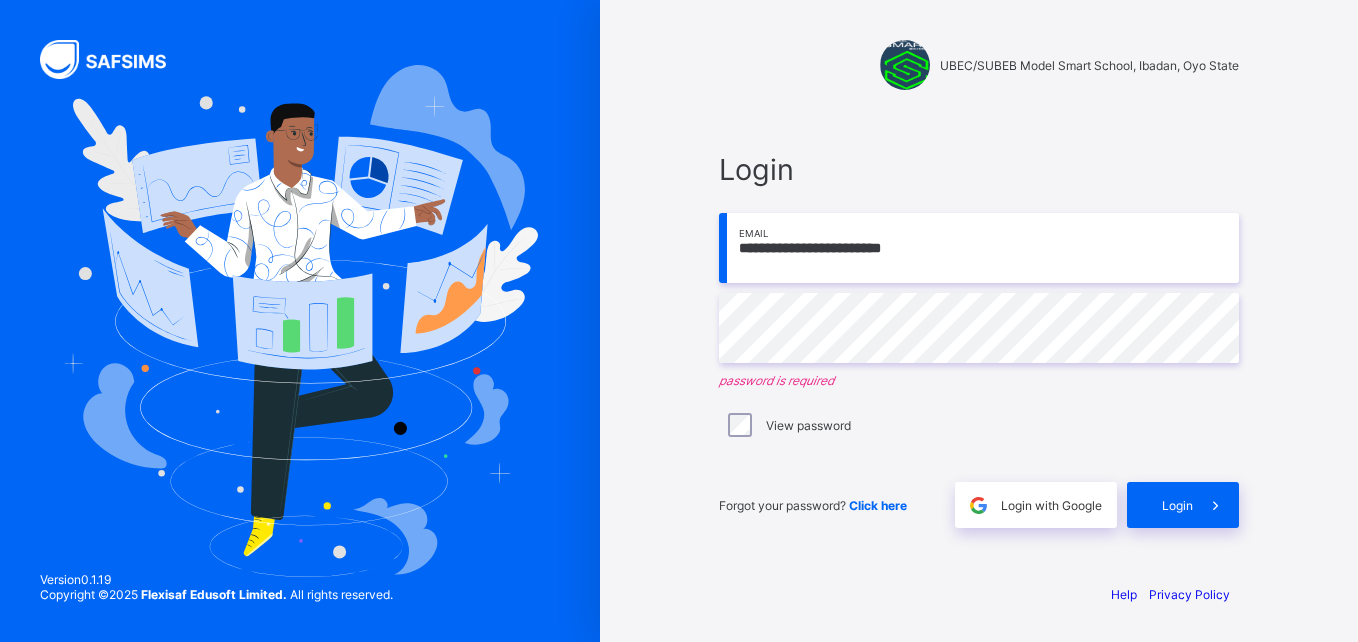 type on "**********" 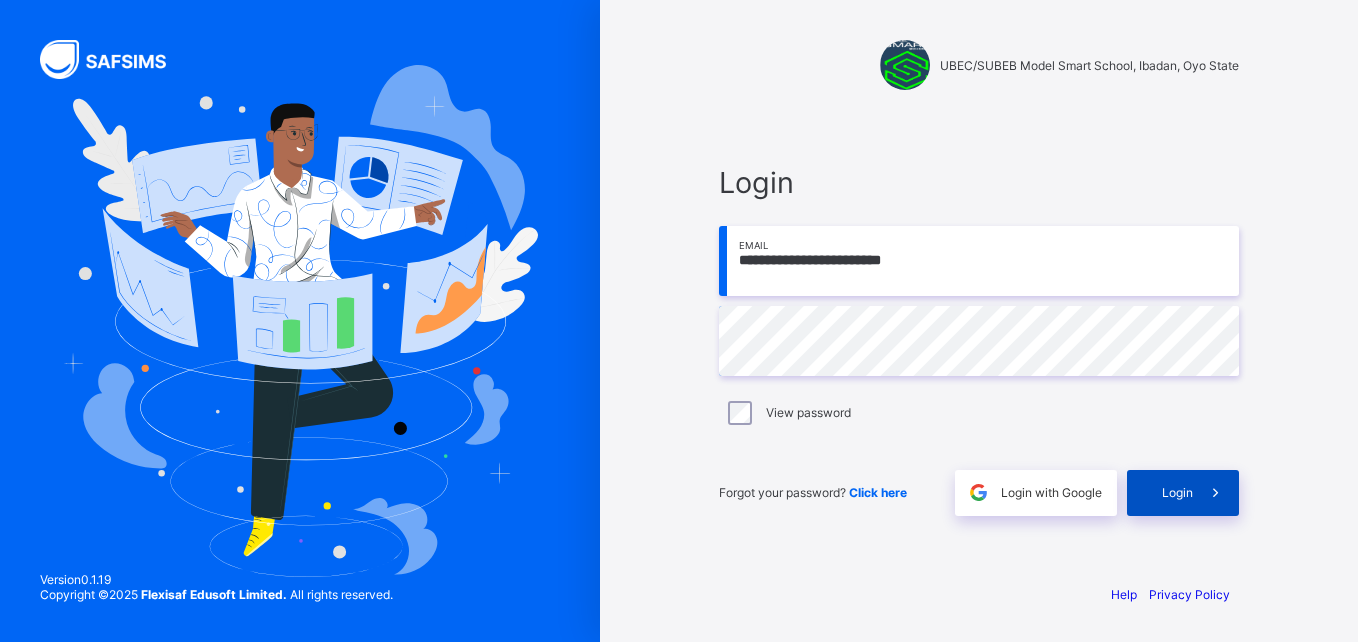 click on "Login" at bounding box center (1183, 493) 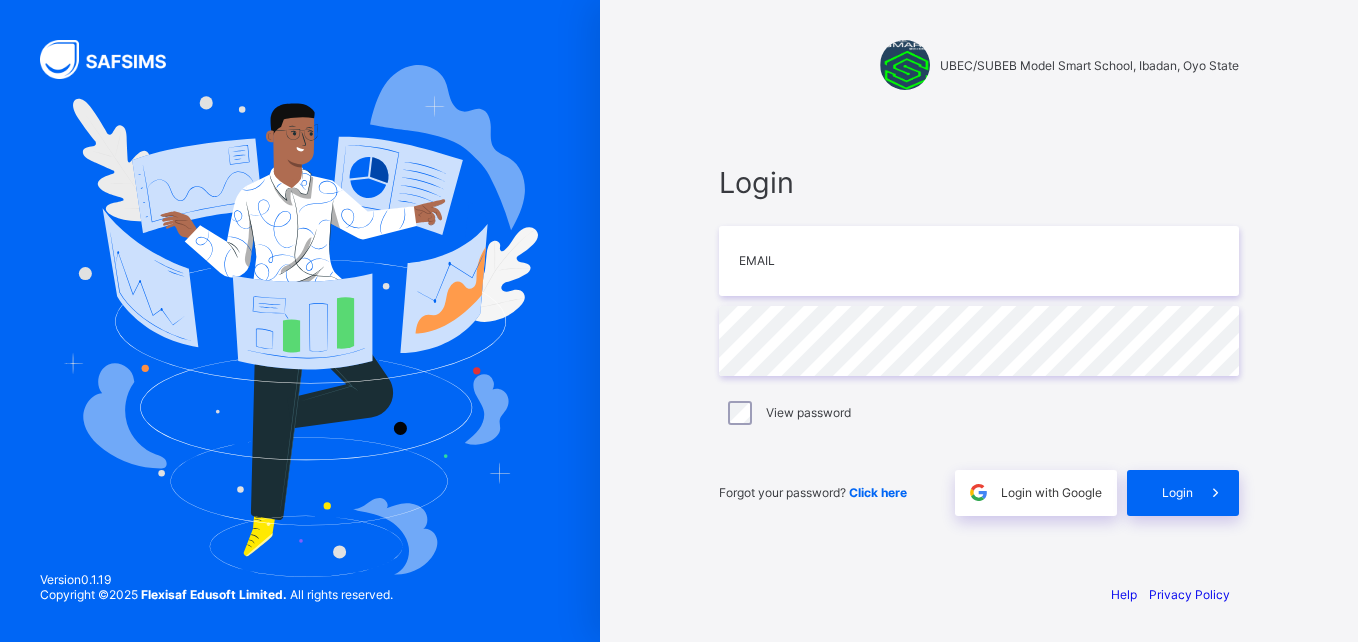 scroll, scrollTop: 0, scrollLeft: 0, axis: both 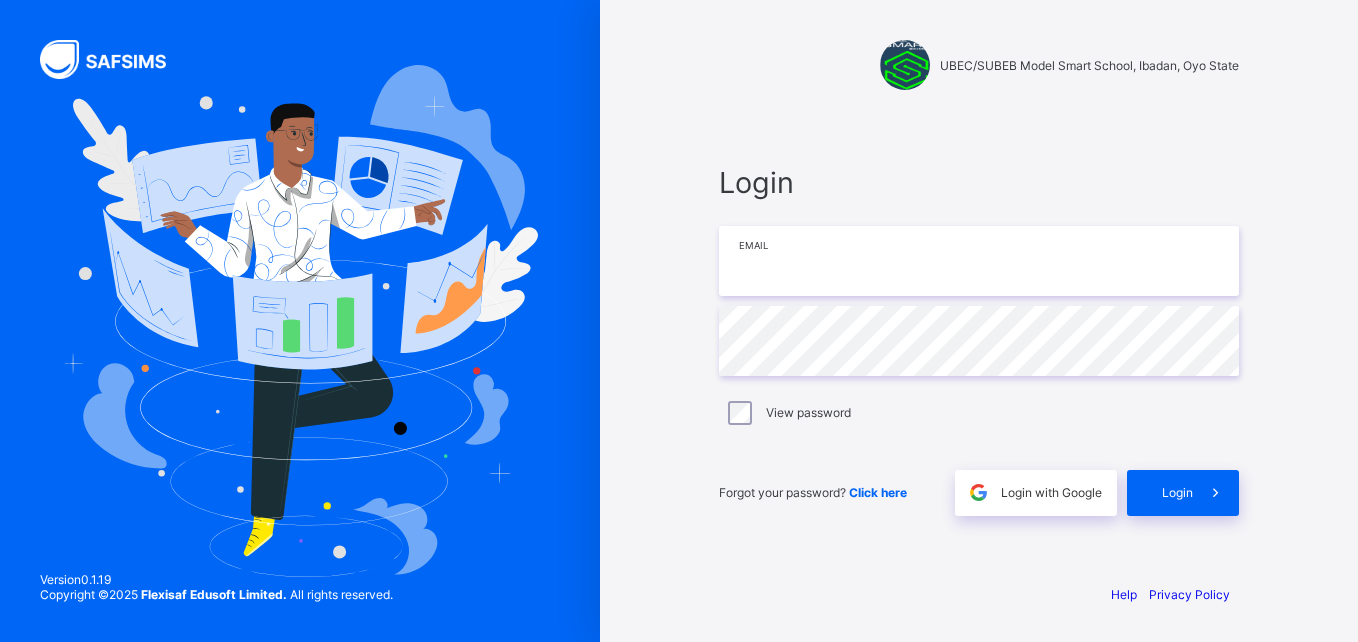 type on "**********" 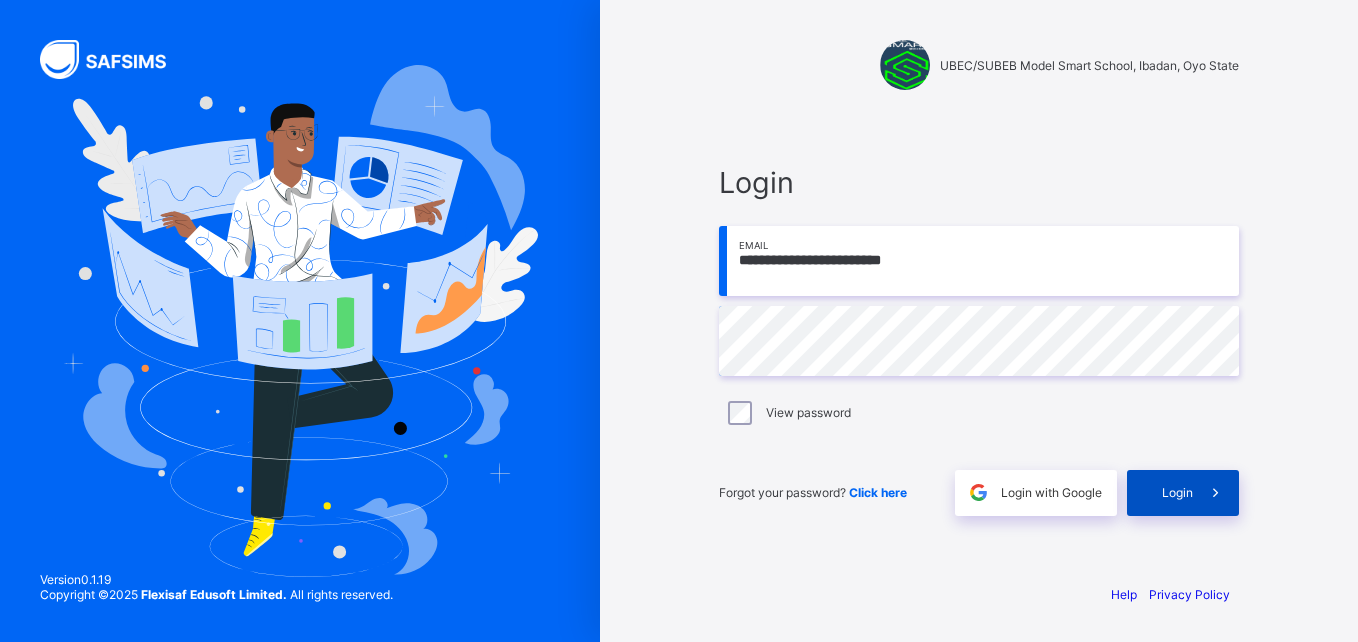 click on "Login" at bounding box center [1177, 492] 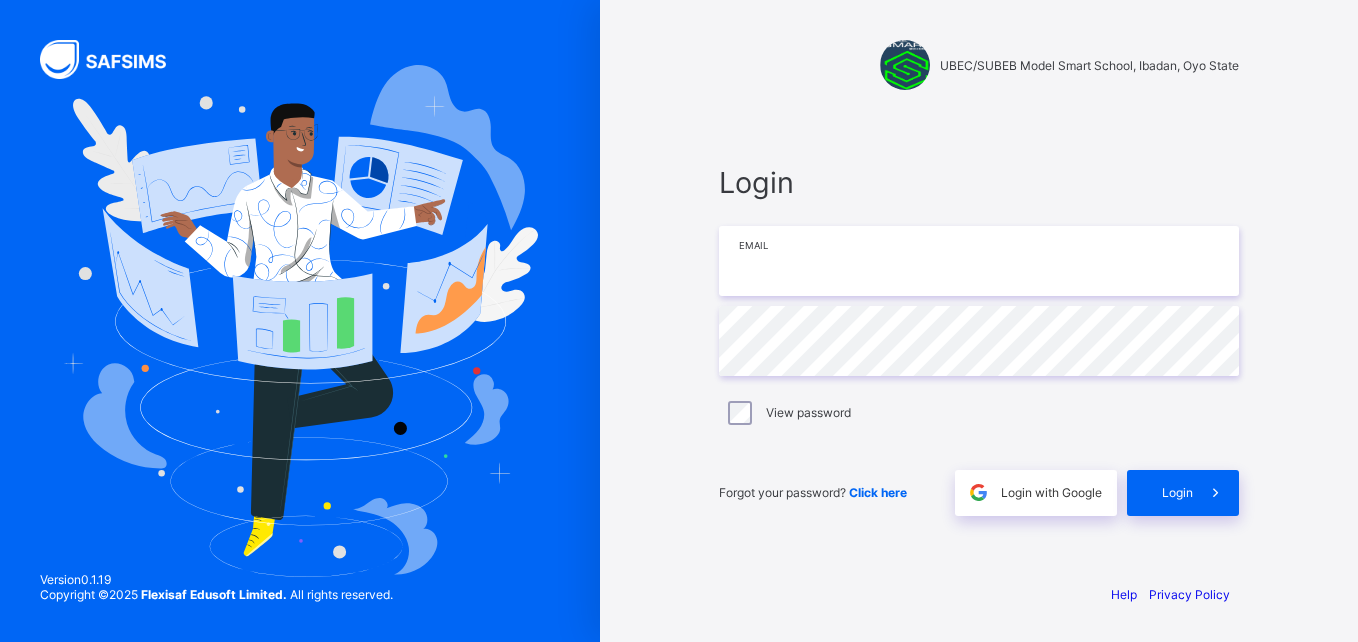 type on "**********" 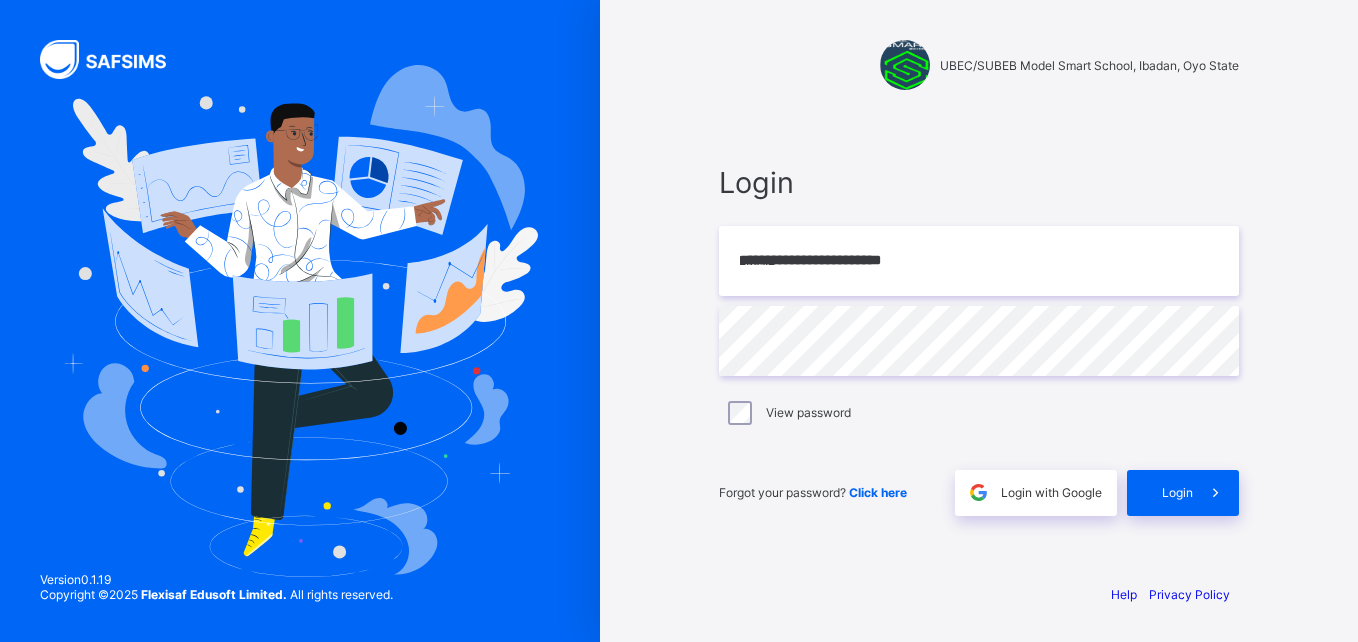 scroll, scrollTop: 0, scrollLeft: 0, axis: both 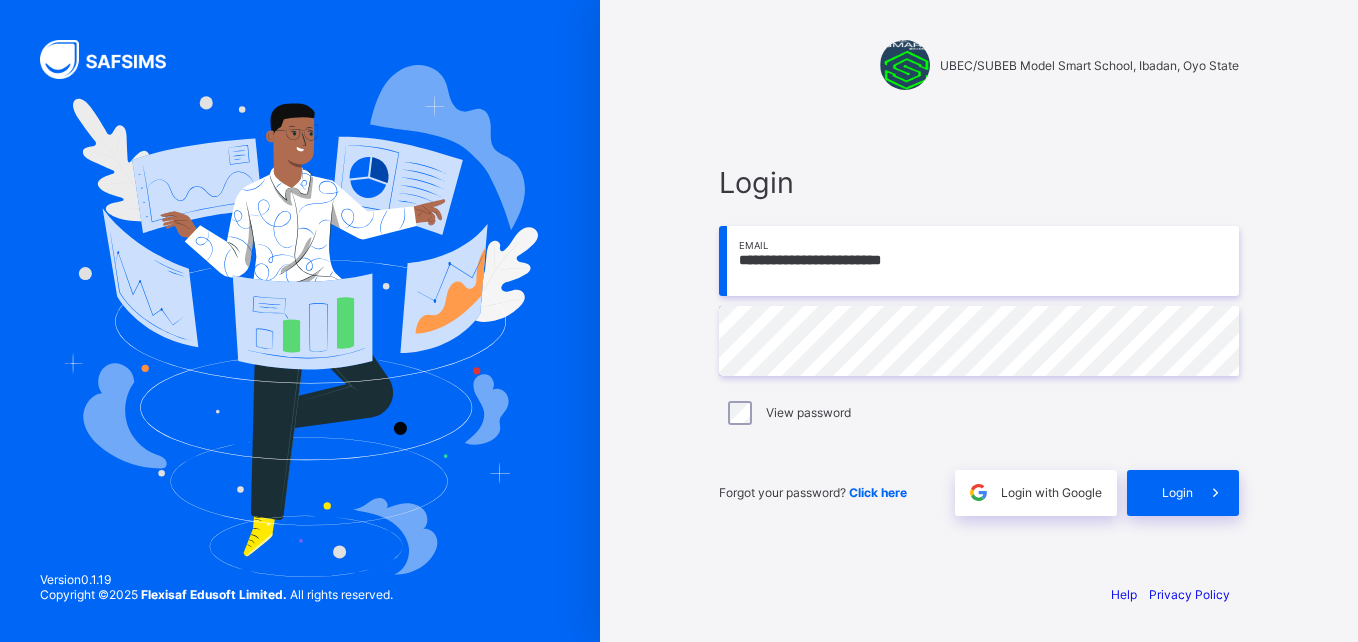 click on "**********" at bounding box center [979, 261] 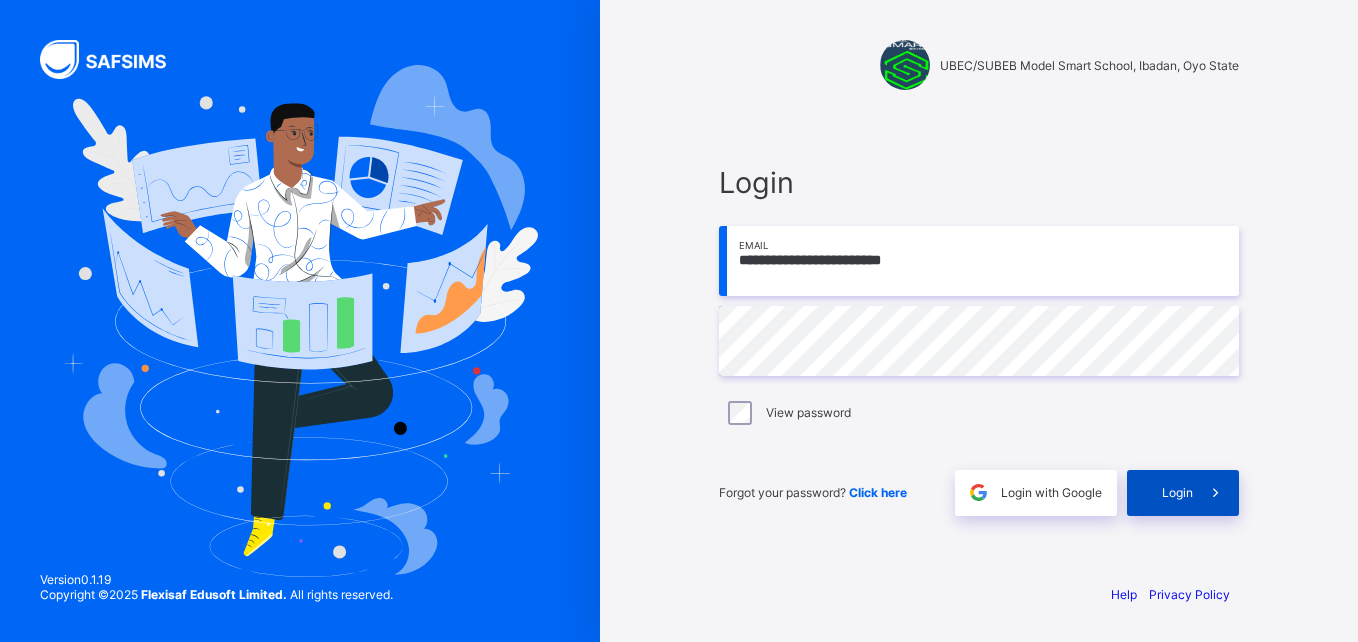 click on "Login" at bounding box center (1183, 493) 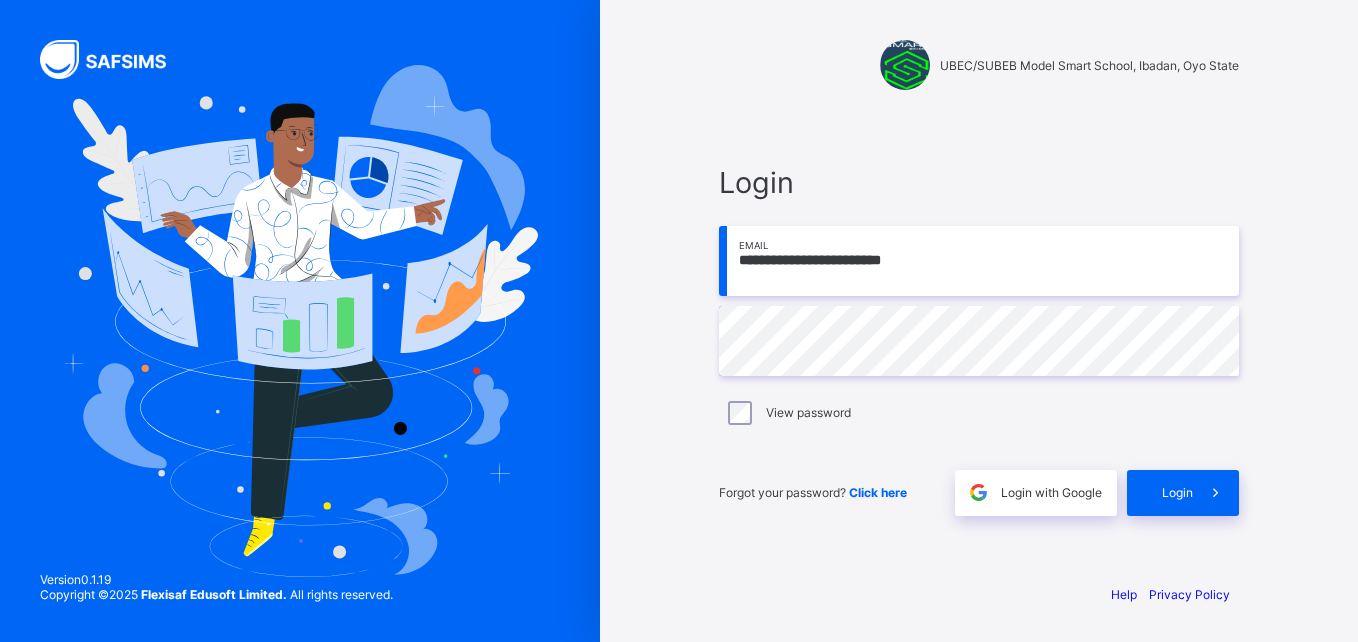 scroll, scrollTop: 0, scrollLeft: 0, axis: both 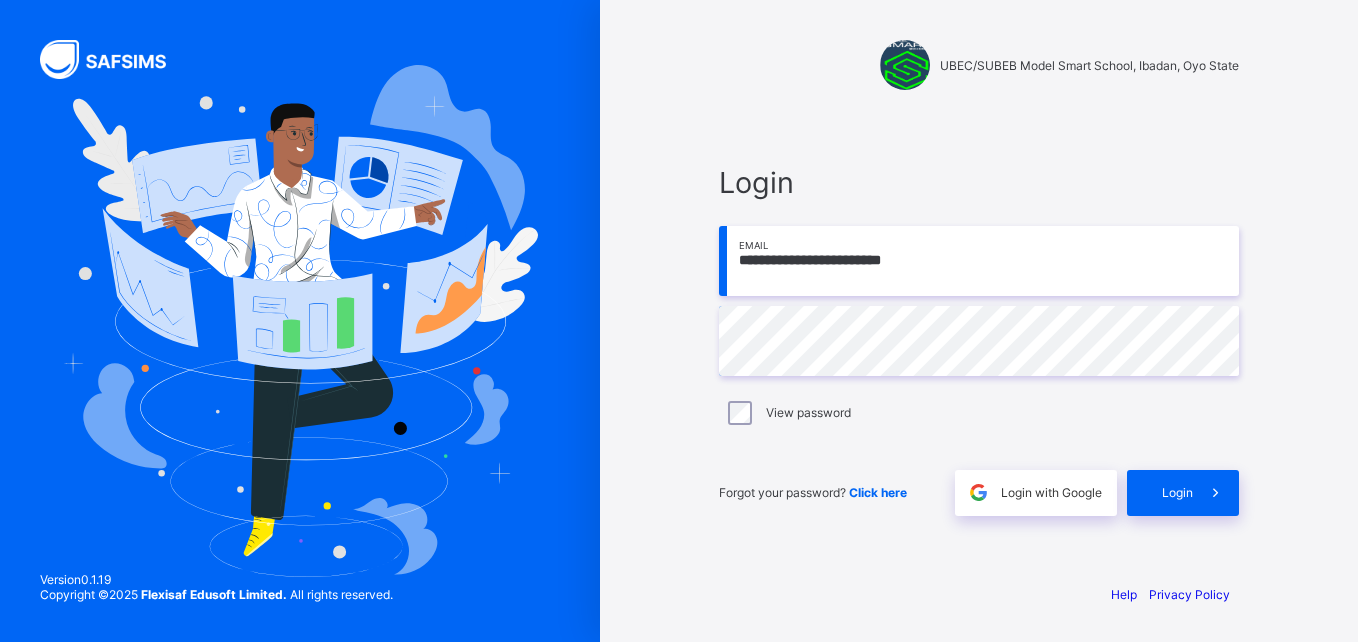 click on "Click here" at bounding box center [878, 492] 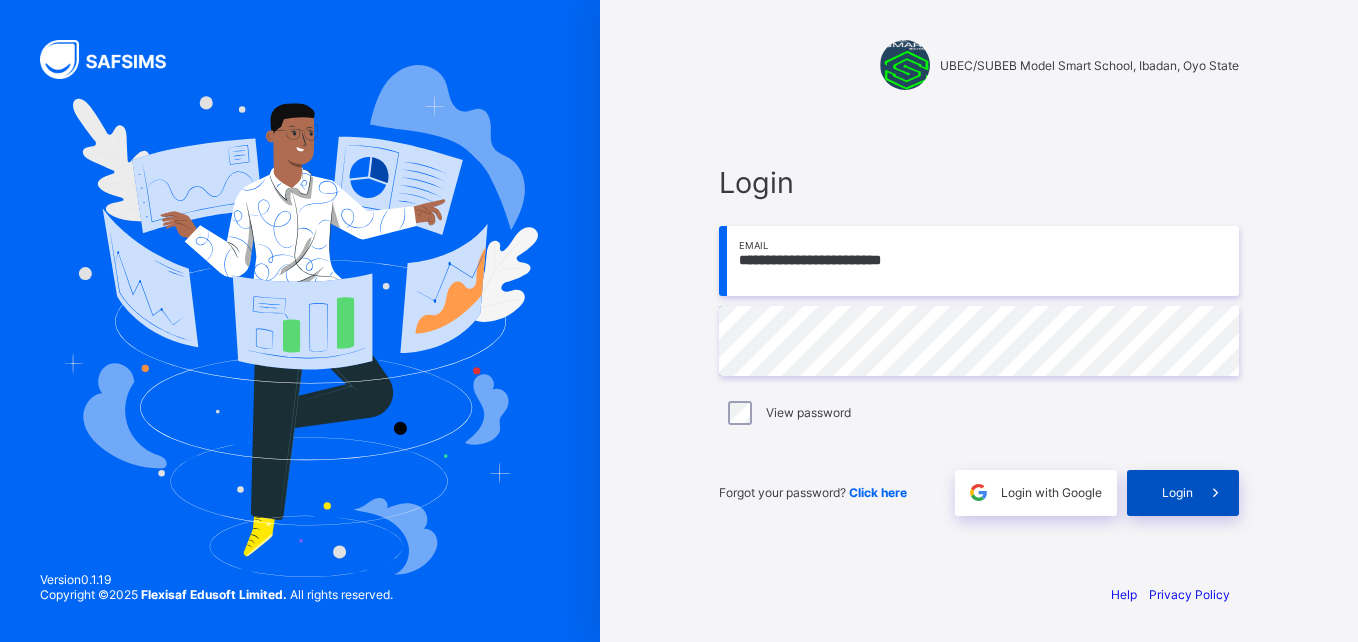 click on "Login" at bounding box center [1177, 492] 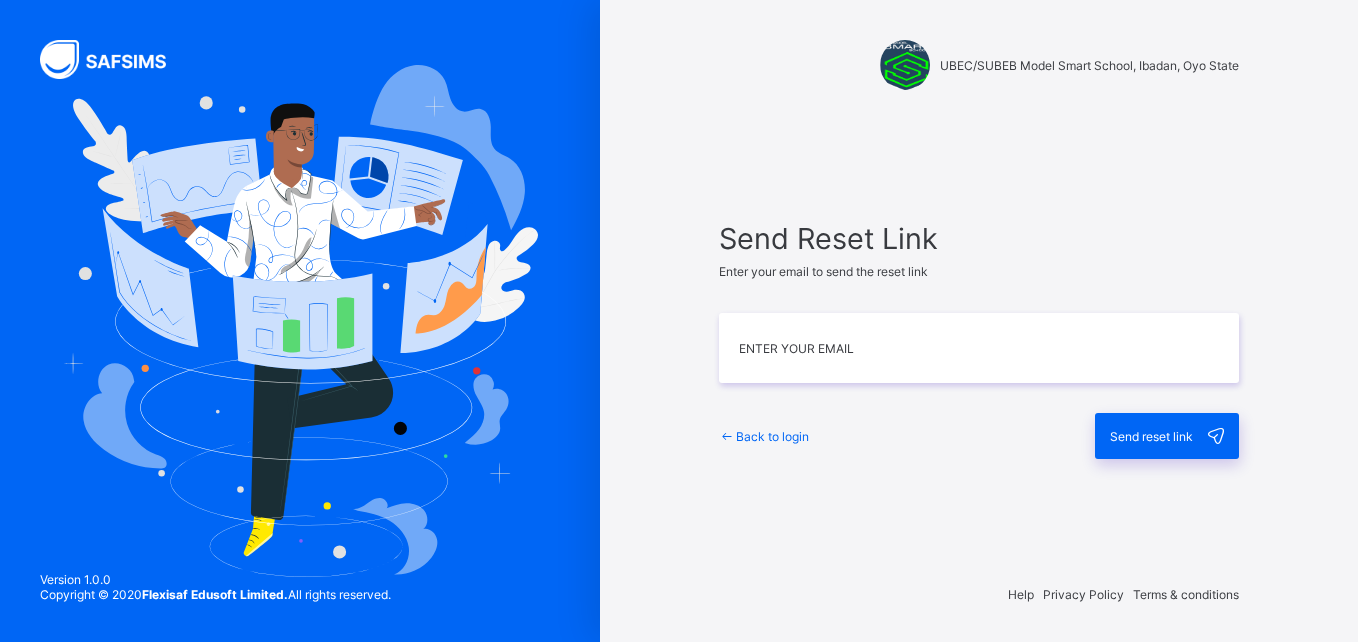 scroll, scrollTop: 0, scrollLeft: 0, axis: both 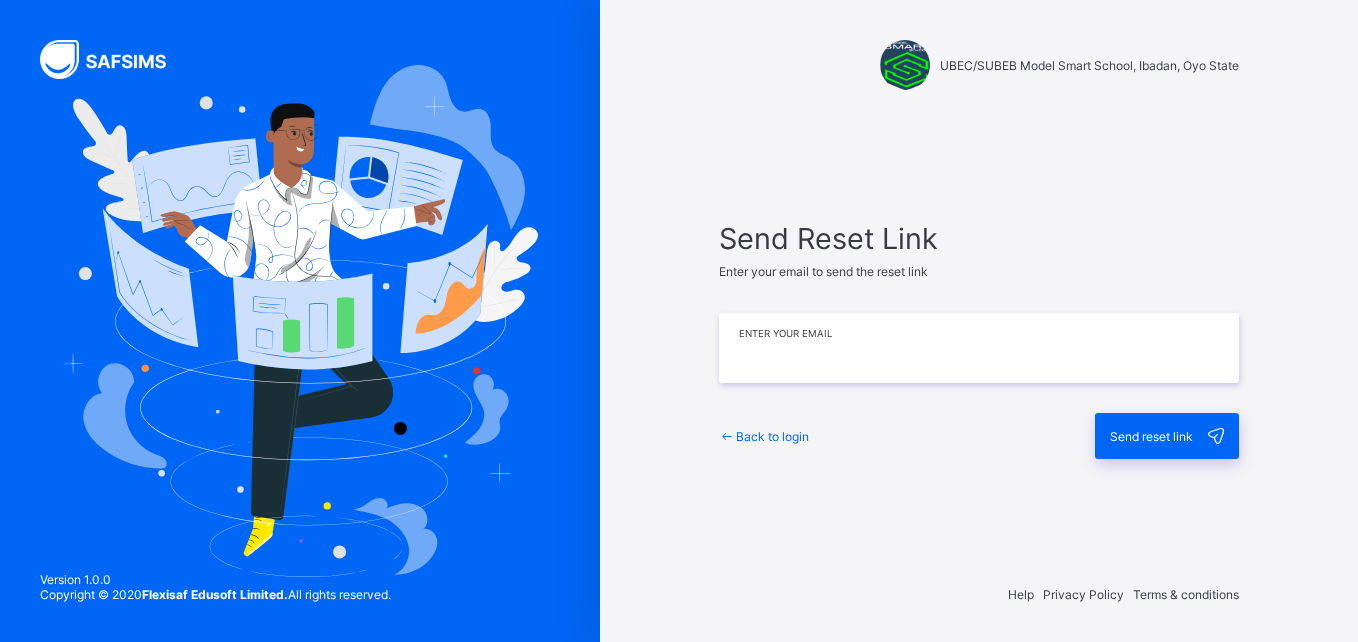 click at bounding box center (979, 348) 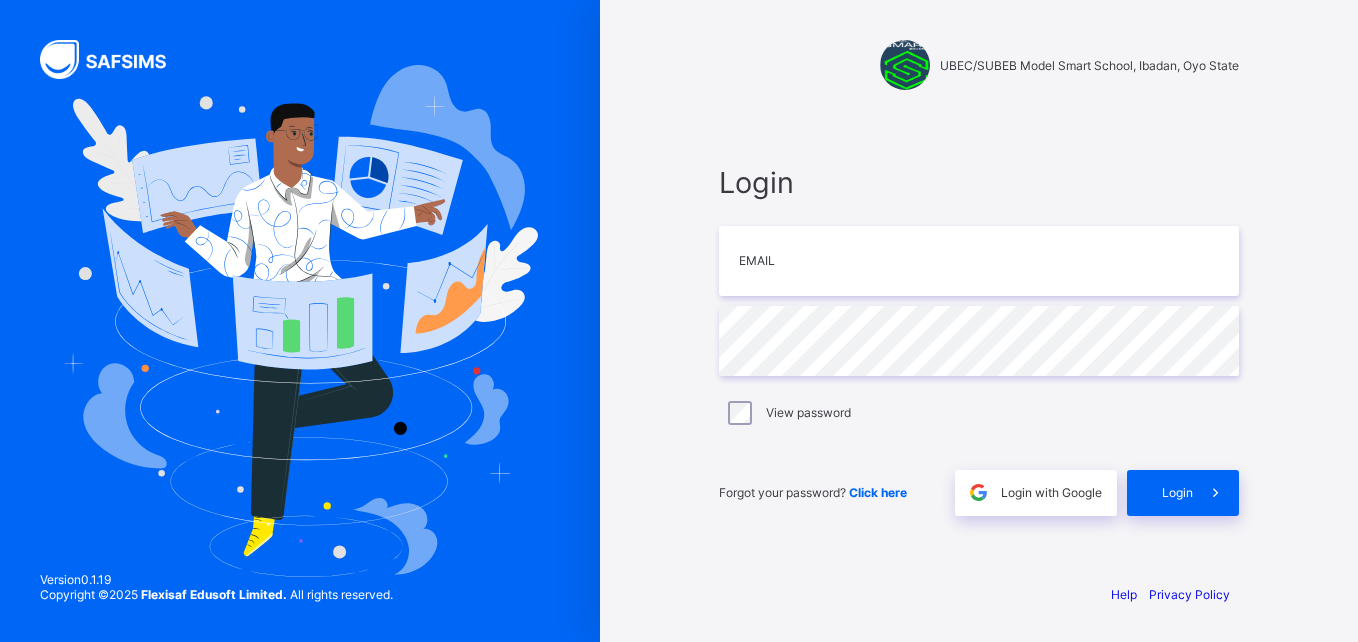 scroll, scrollTop: 0, scrollLeft: 0, axis: both 